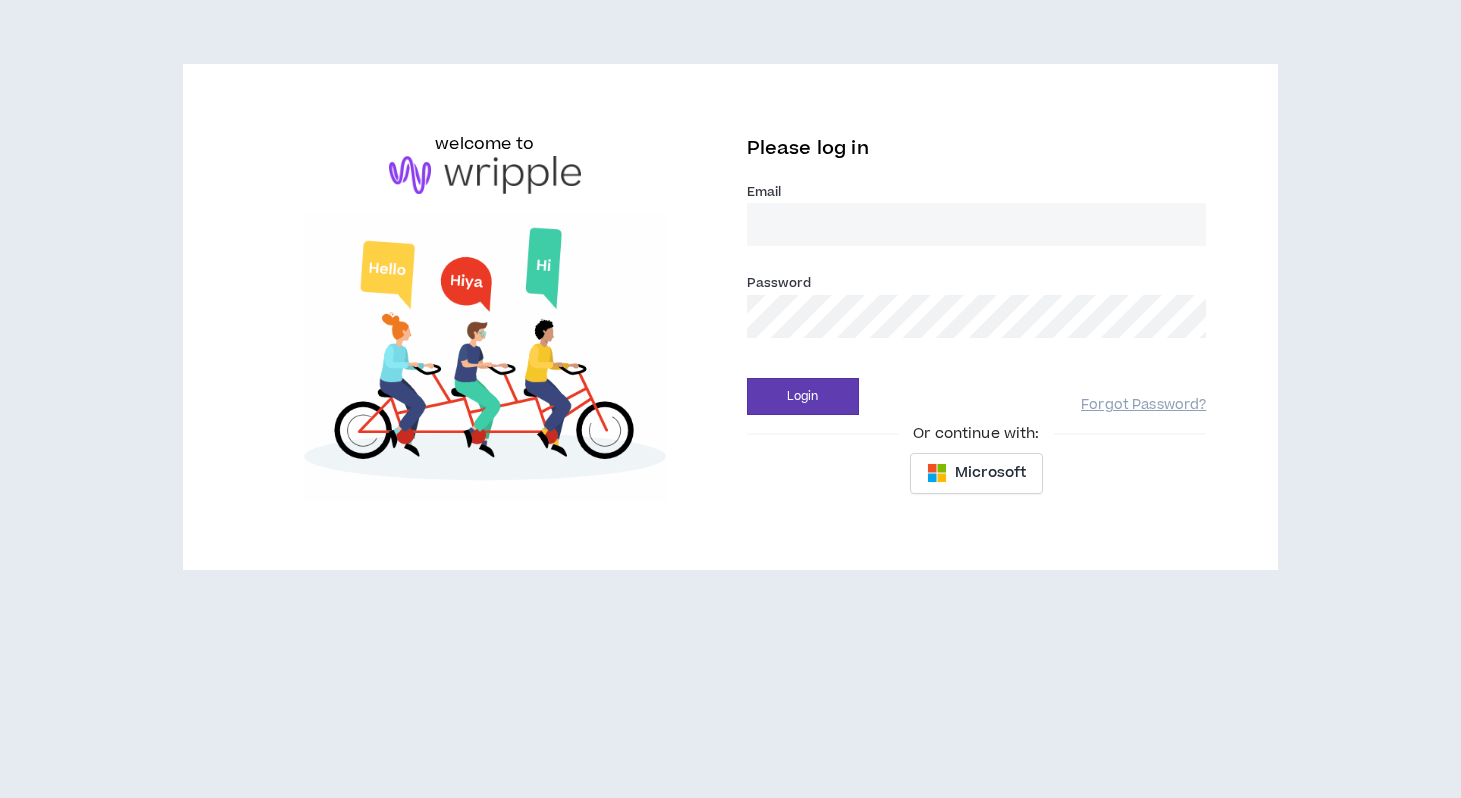scroll, scrollTop: 0, scrollLeft: 0, axis: both 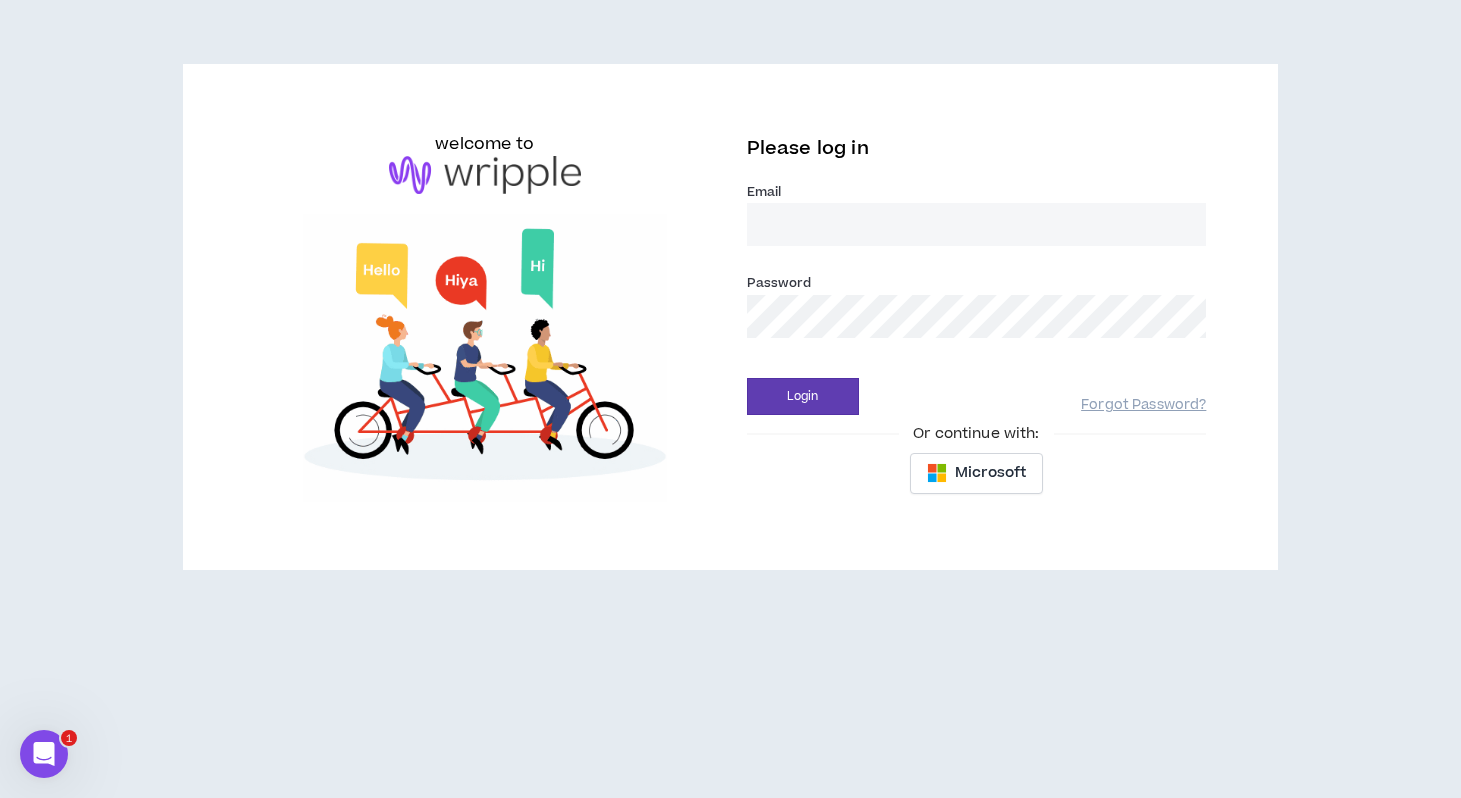 click on "Email  *" at bounding box center [977, 224] 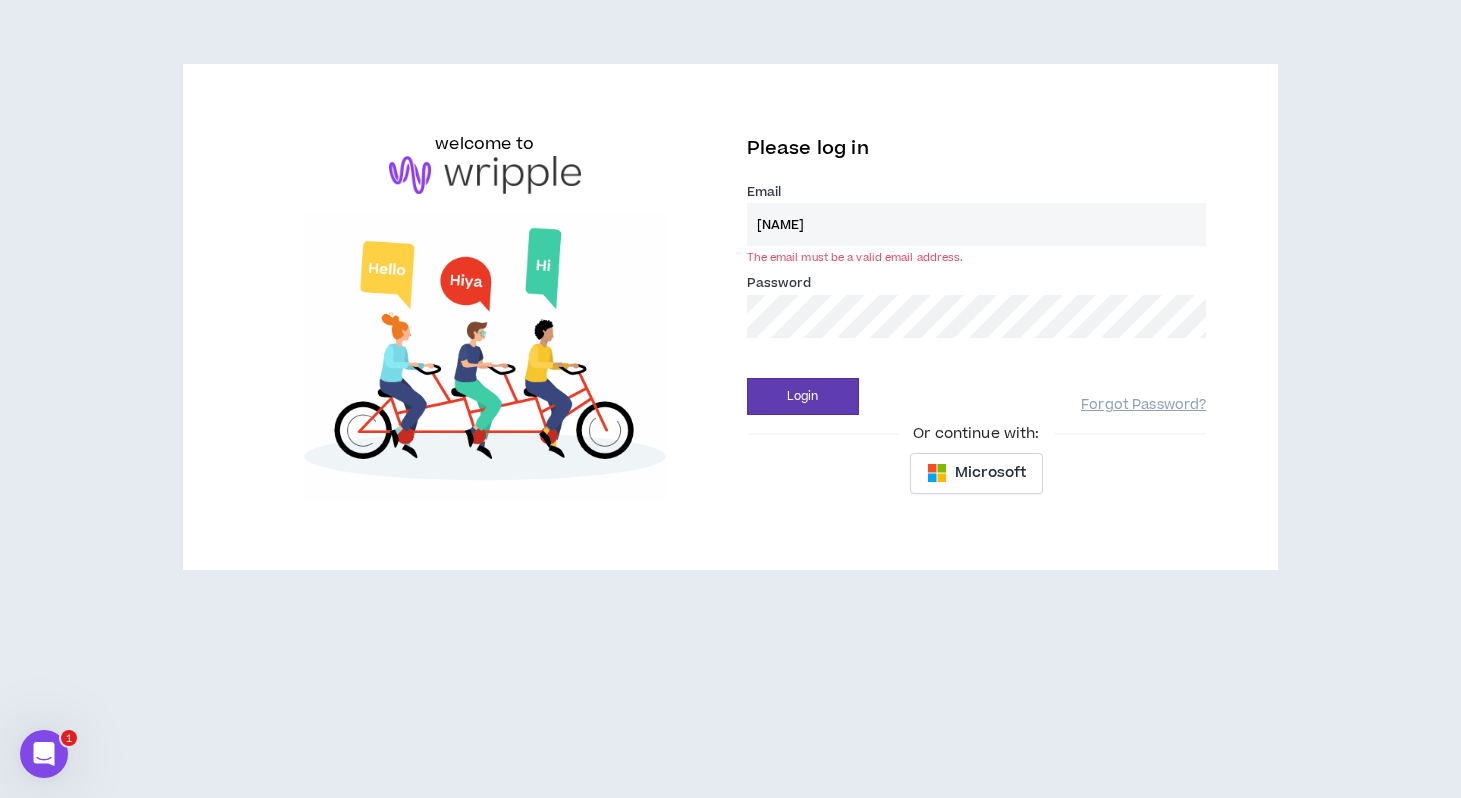 type on "[EMAIL]" 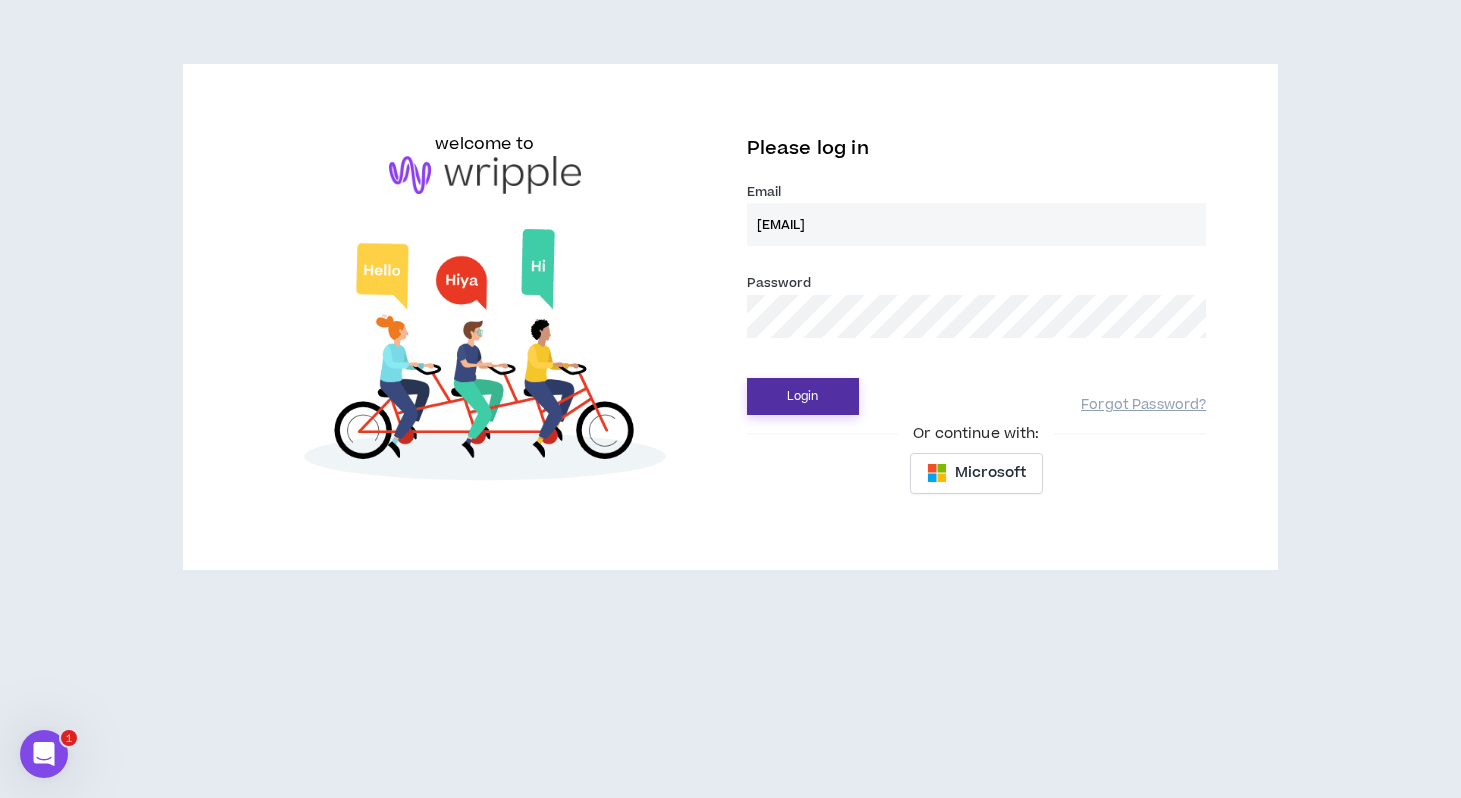 click on "Login" at bounding box center (803, 396) 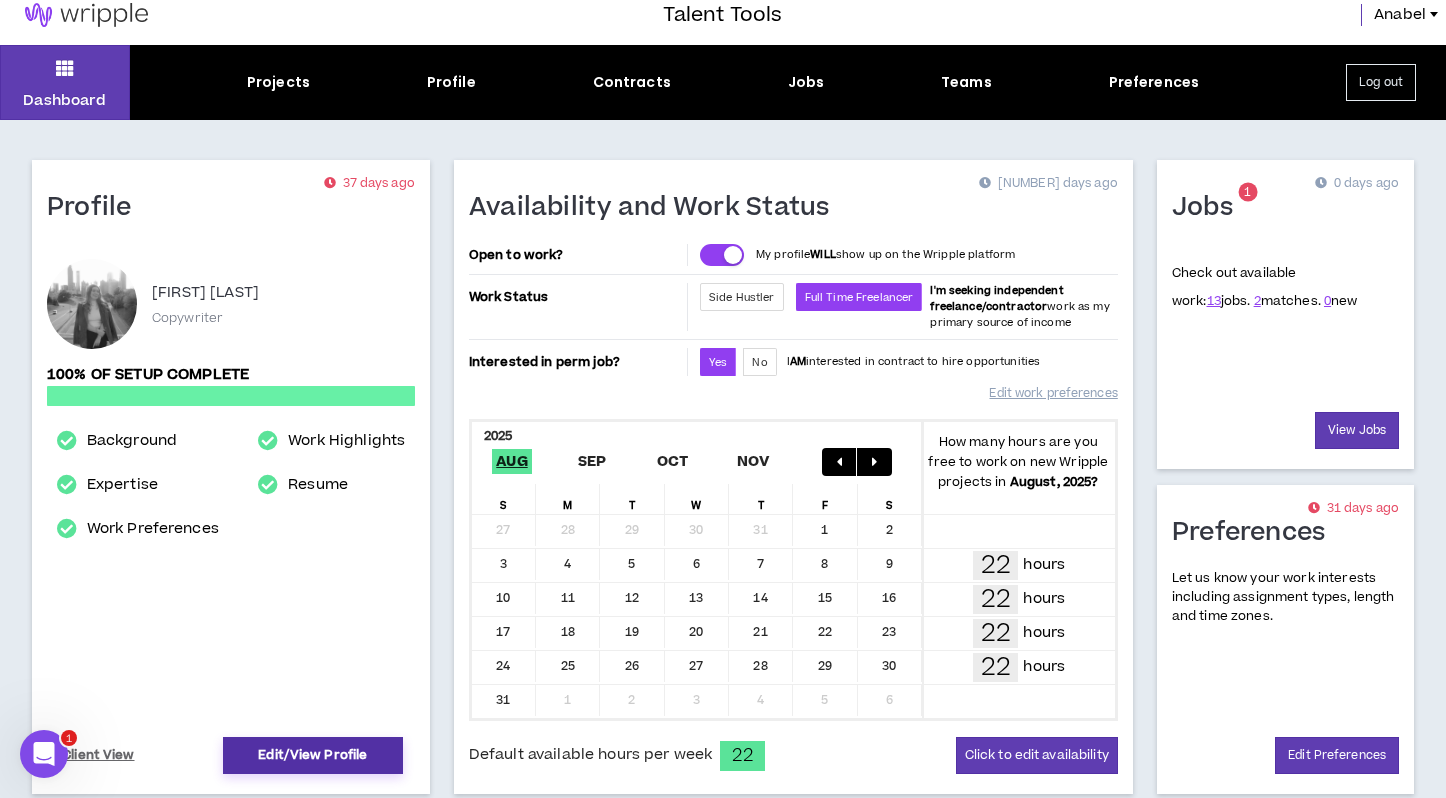 scroll, scrollTop: 31, scrollLeft: 0, axis: vertical 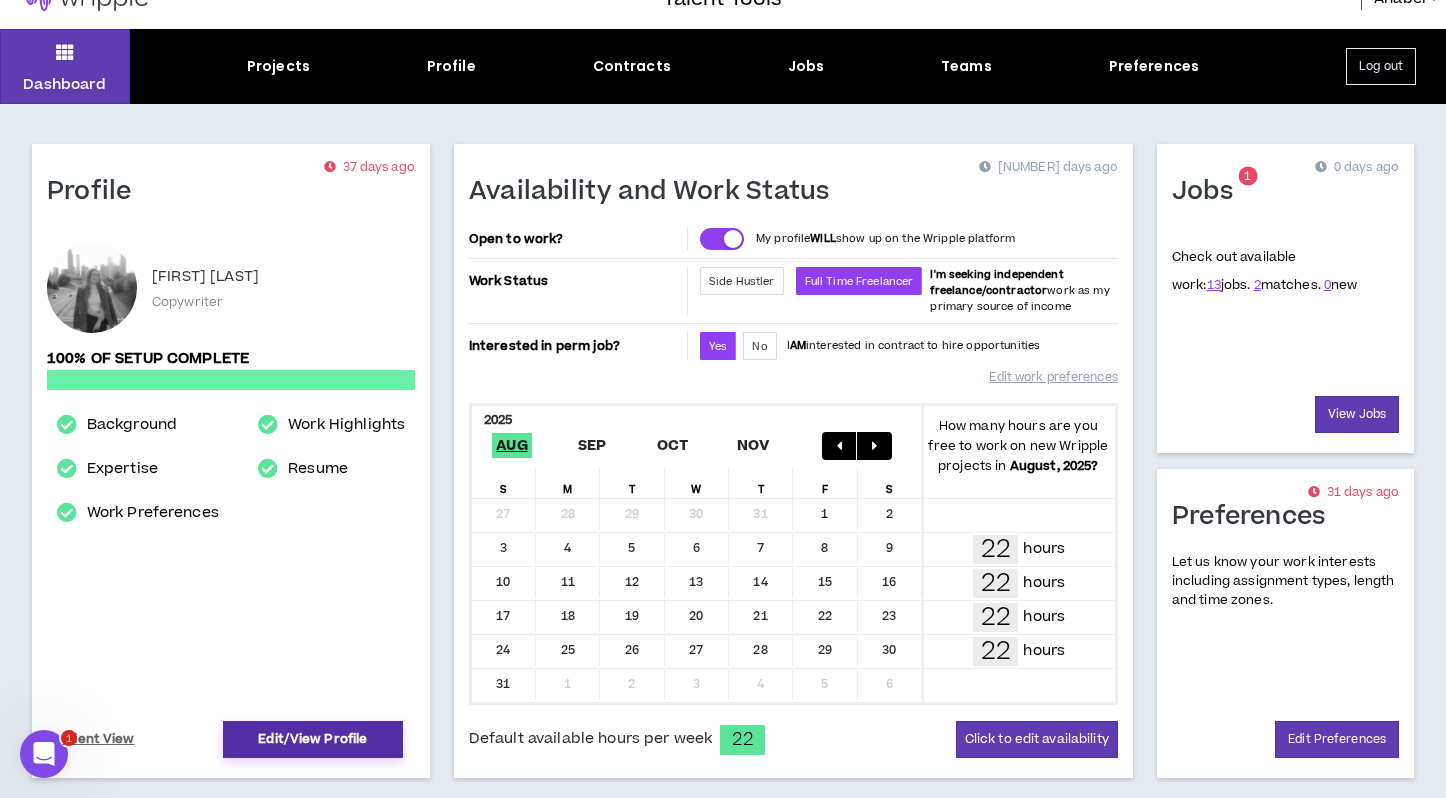 click on "Edit/View Profile" at bounding box center (313, 739) 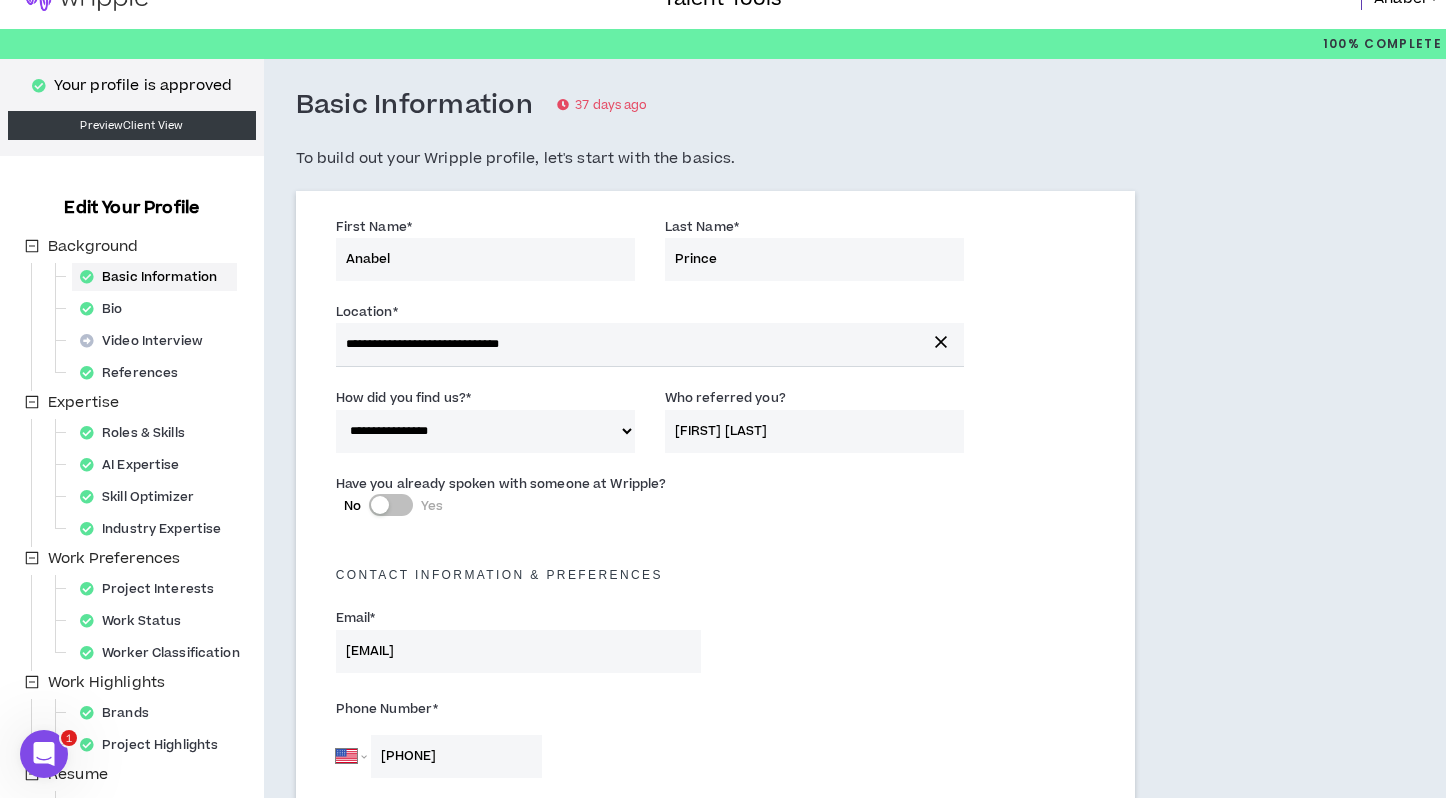 scroll, scrollTop: 0, scrollLeft: 0, axis: both 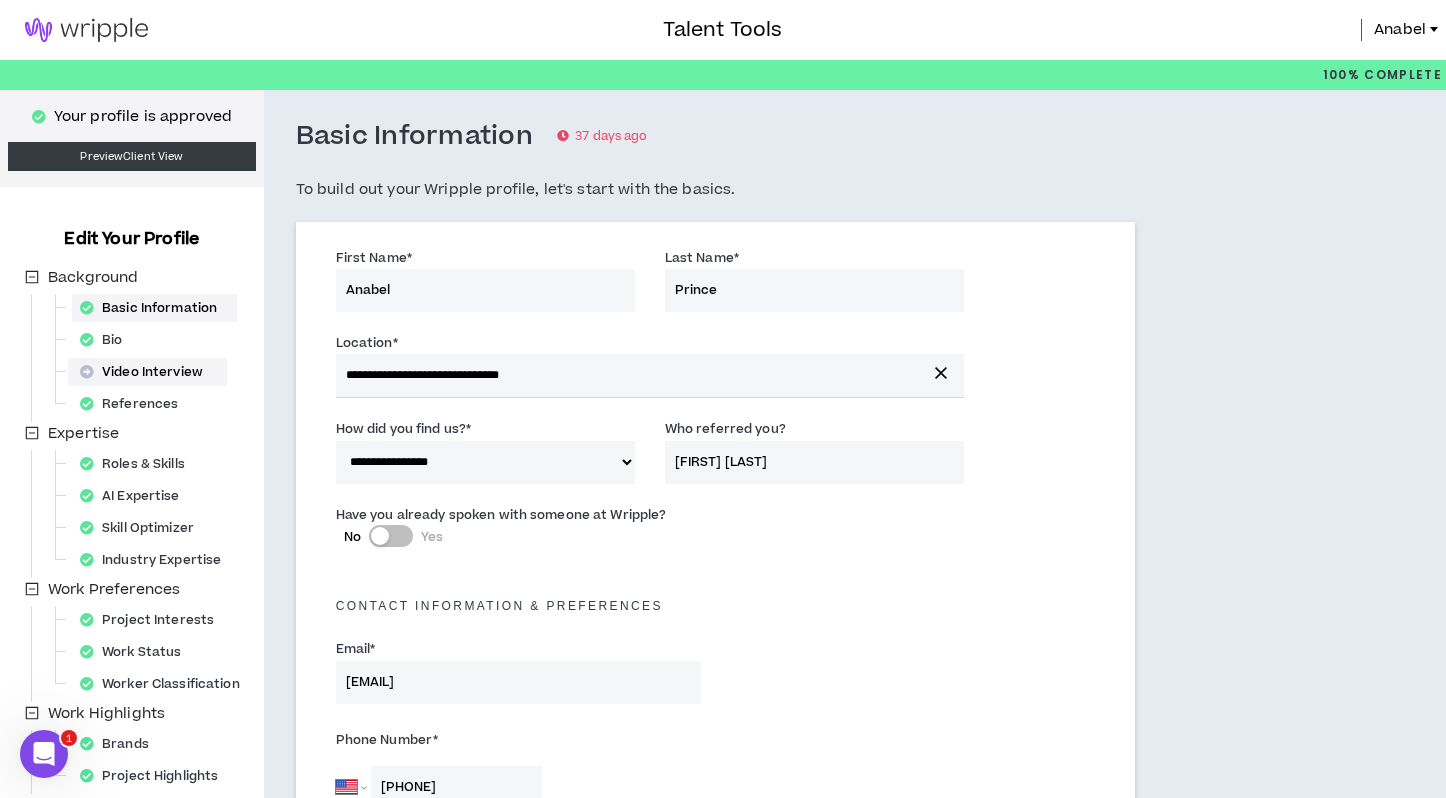 click on "Video Interview" at bounding box center [147, 372] 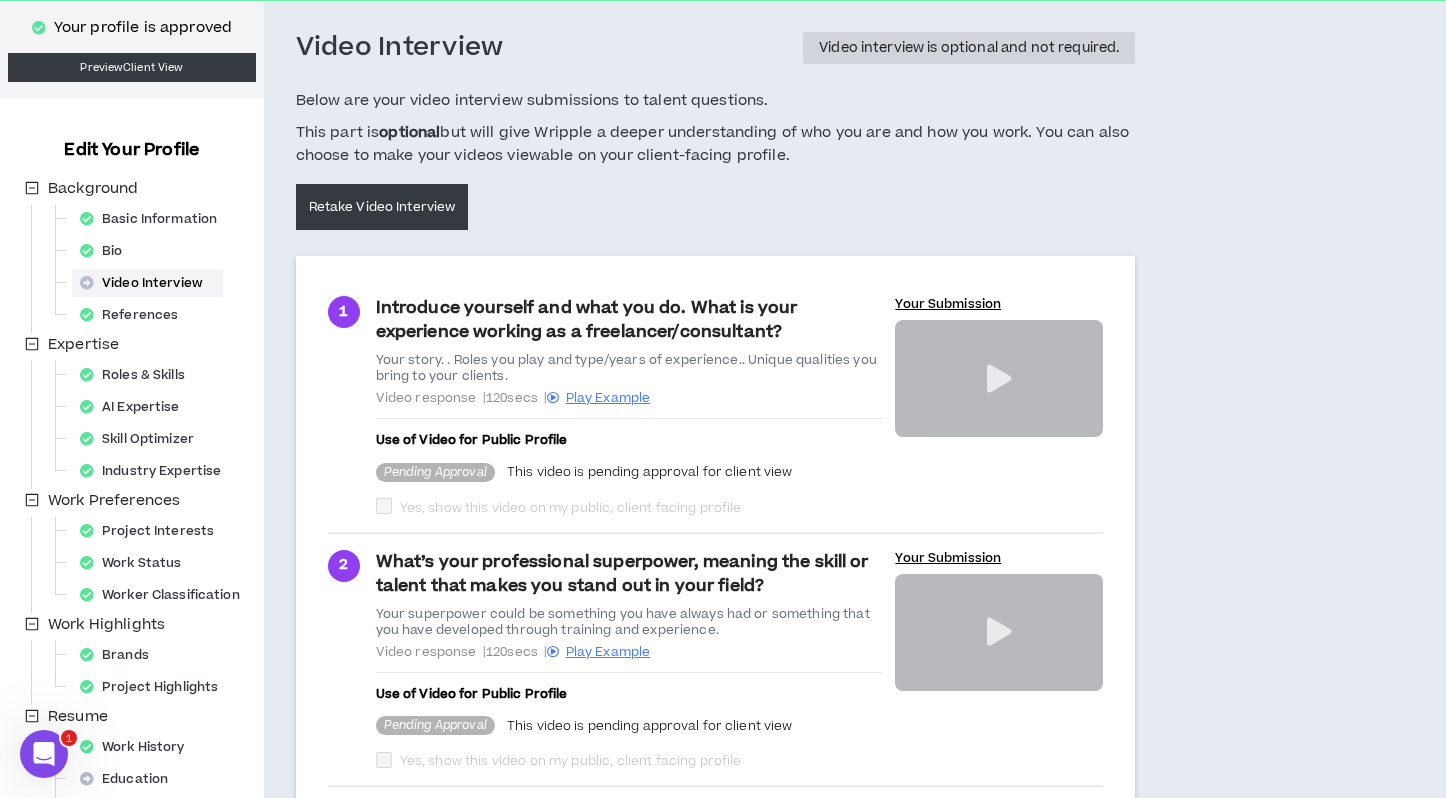 scroll, scrollTop: 127, scrollLeft: 0, axis: vertical 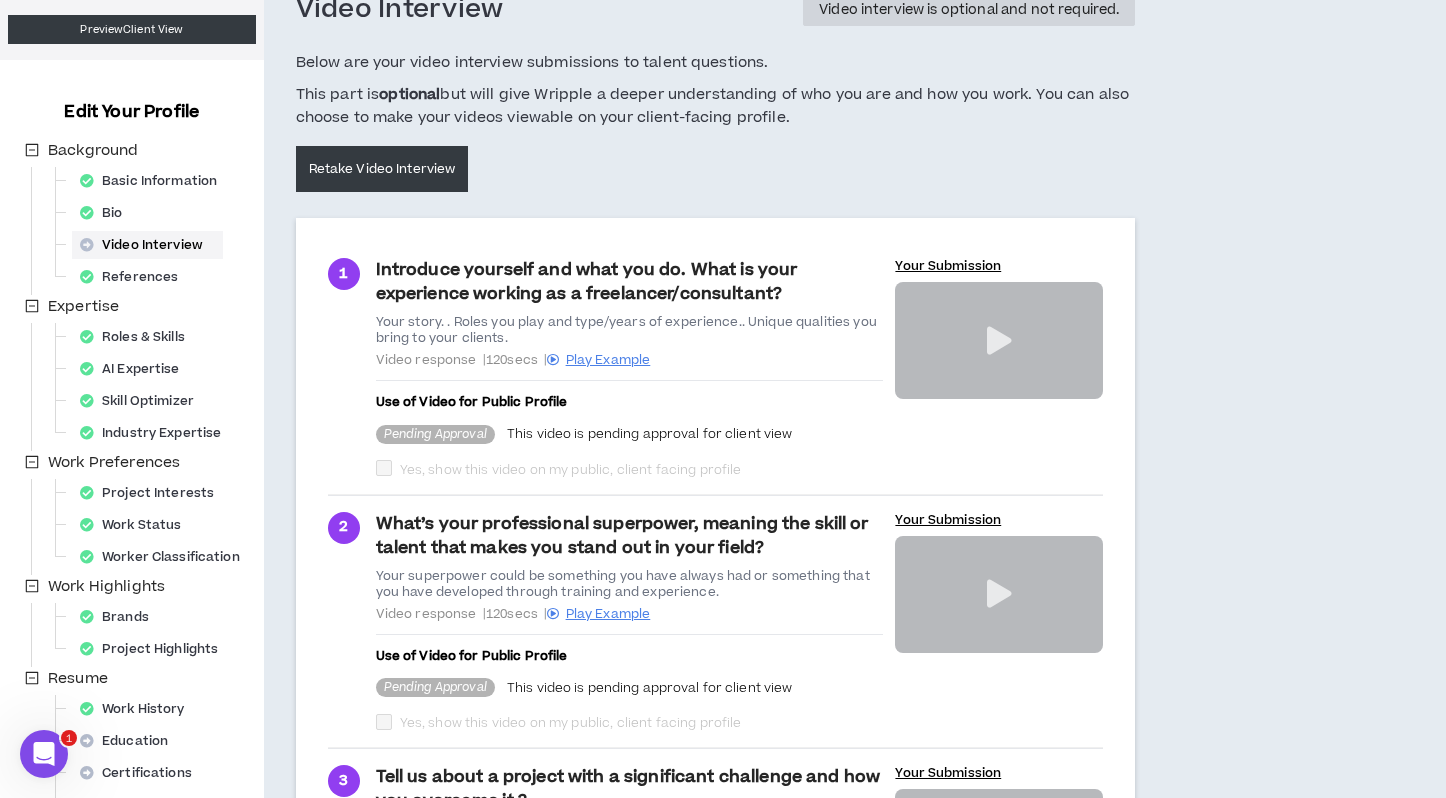 click at bounding box center (384, 468) 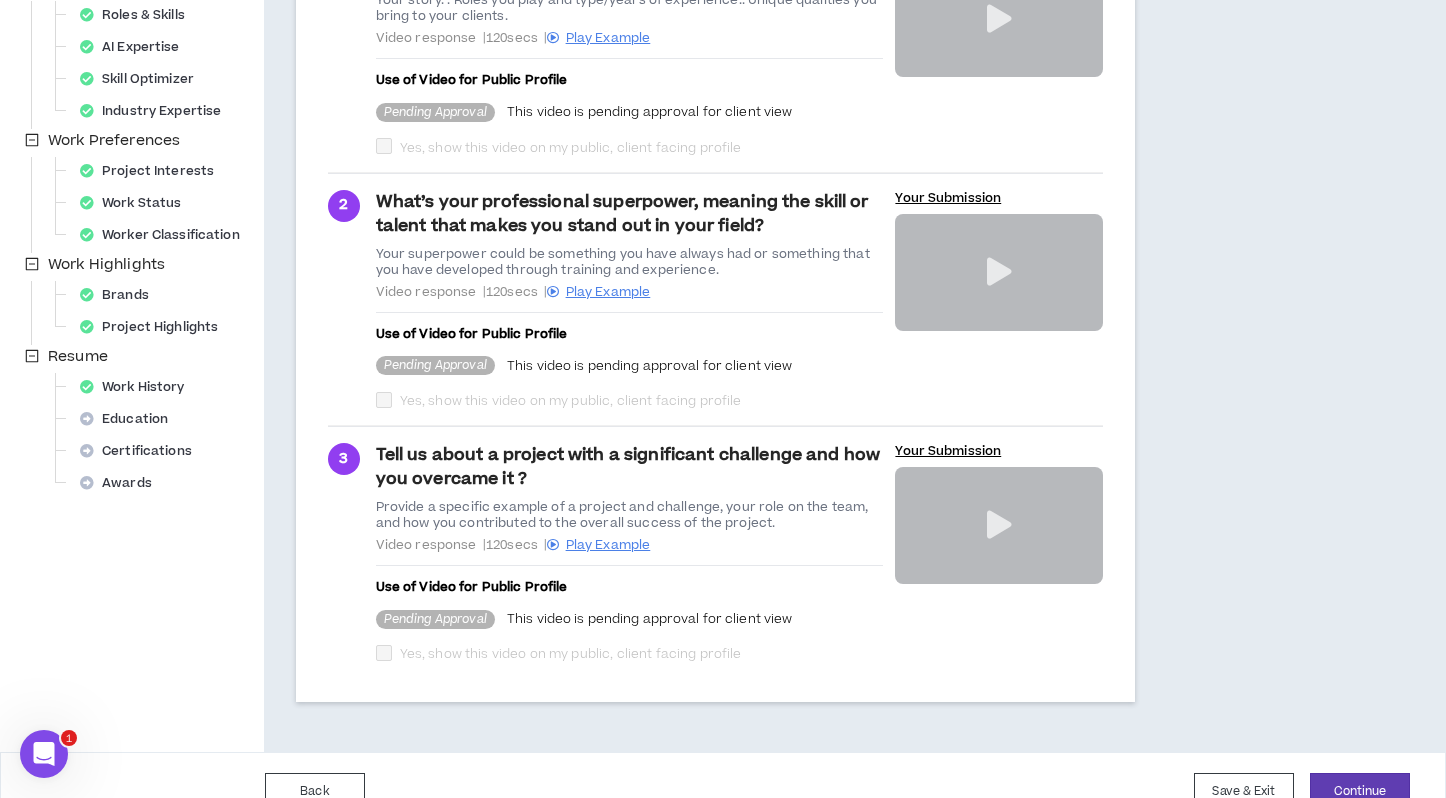 scroll, scrollTop: 0, scrollLeft: 0, axis: both 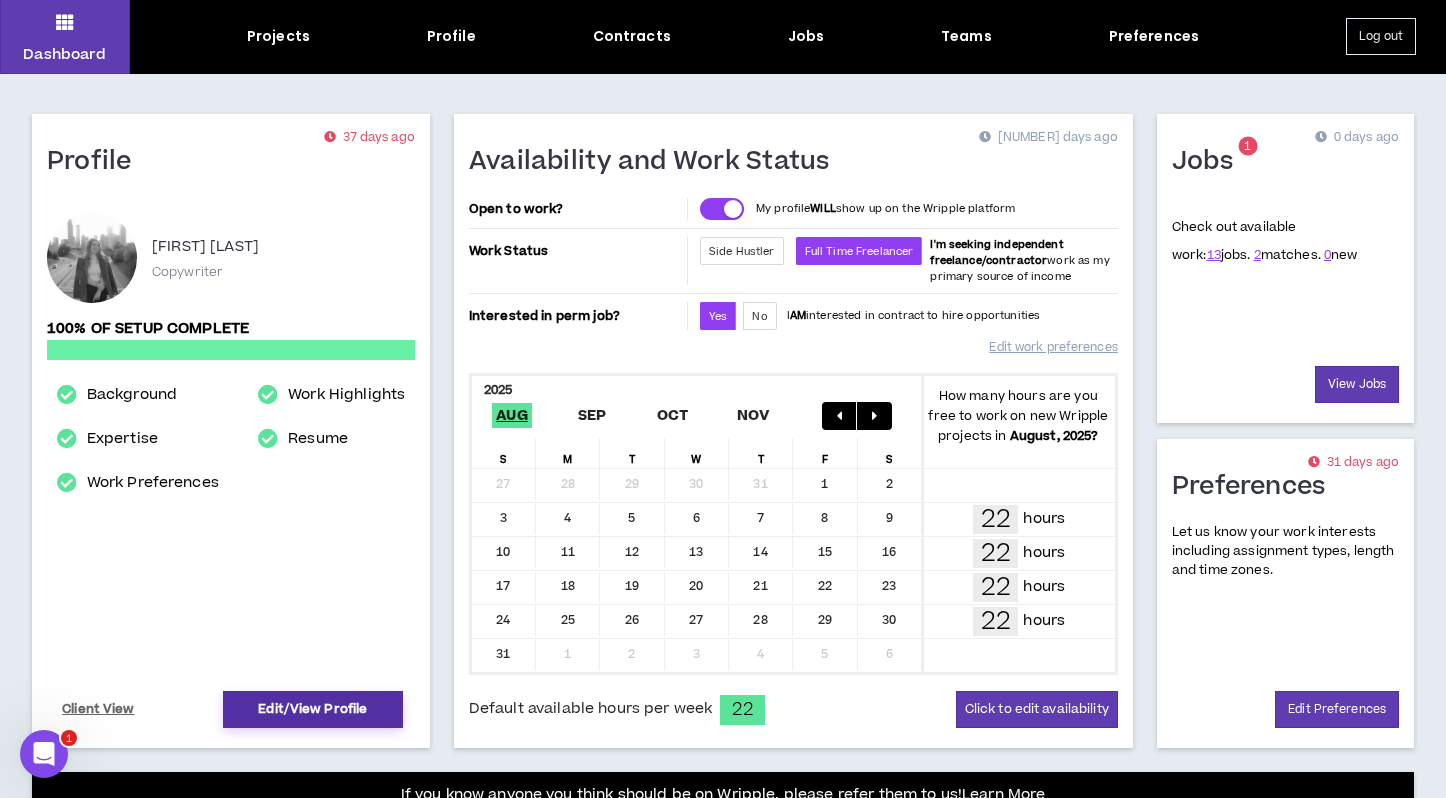 click on "Edit/View Profile" at bounding box center (313, 709) 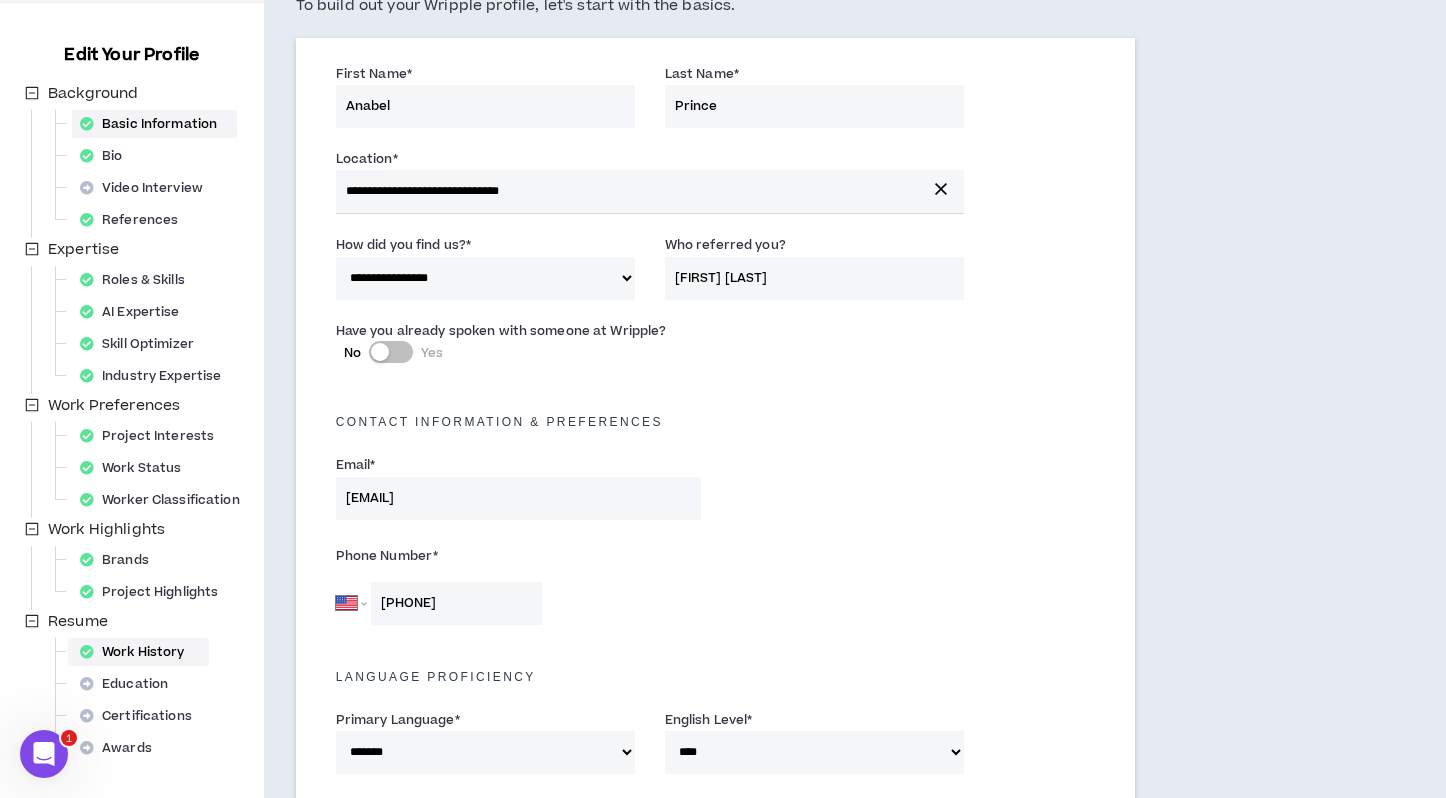 scroll, scrollTop: 188, scrollLeft: 0, axis: vertical 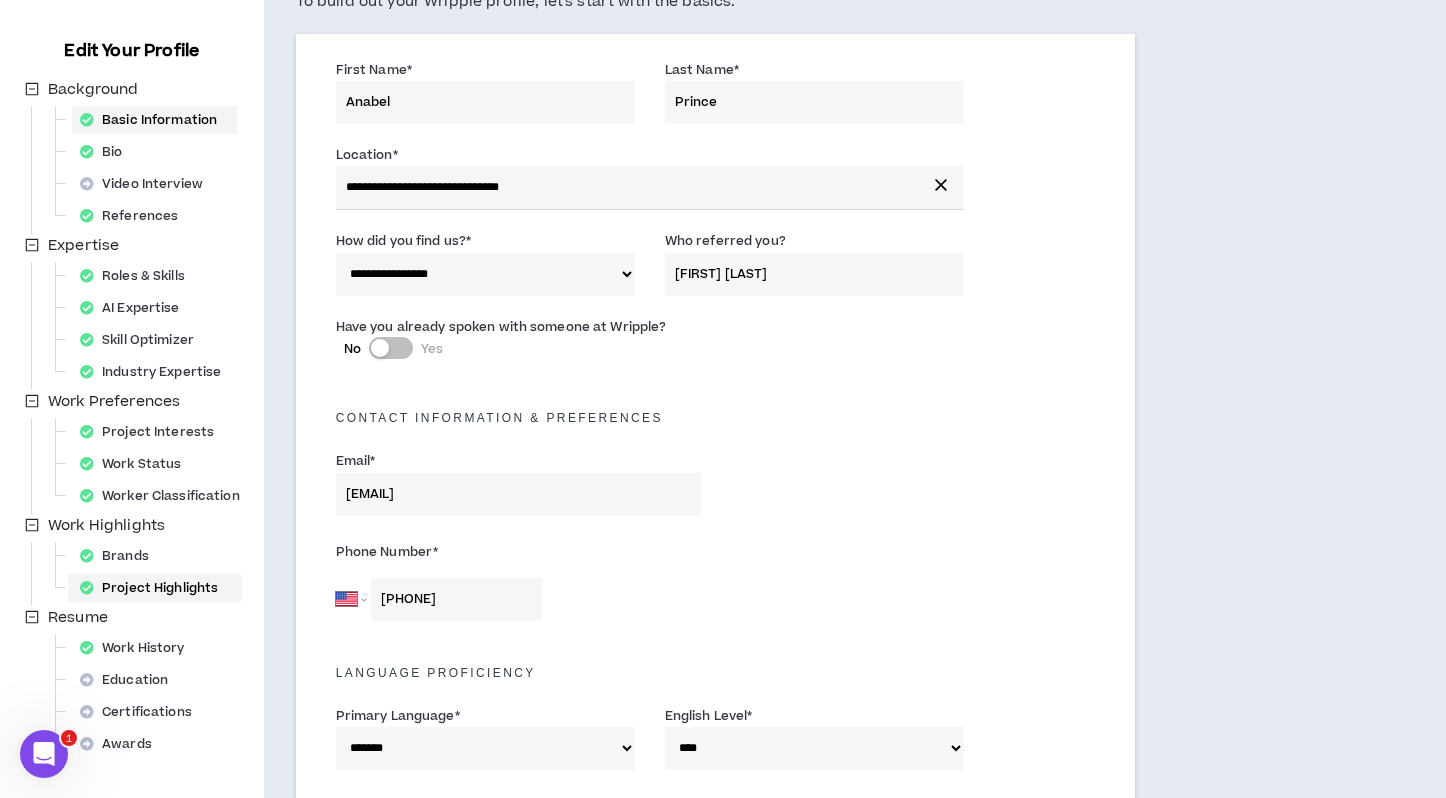 click on "Project Highlights" at bounding box center (155, 588) 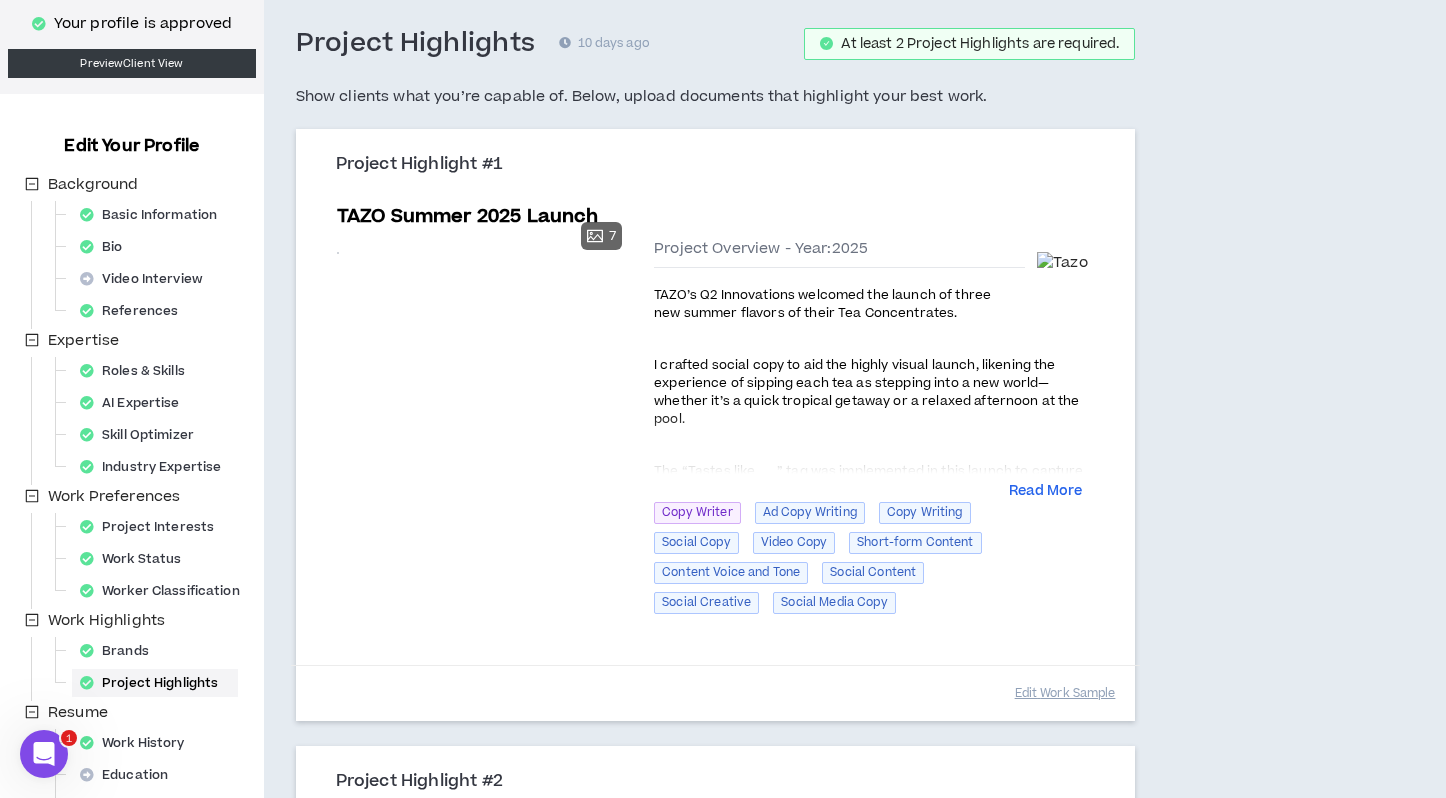 scroll, scrollTop: 106, scrollLeft: 0, axis: vertical 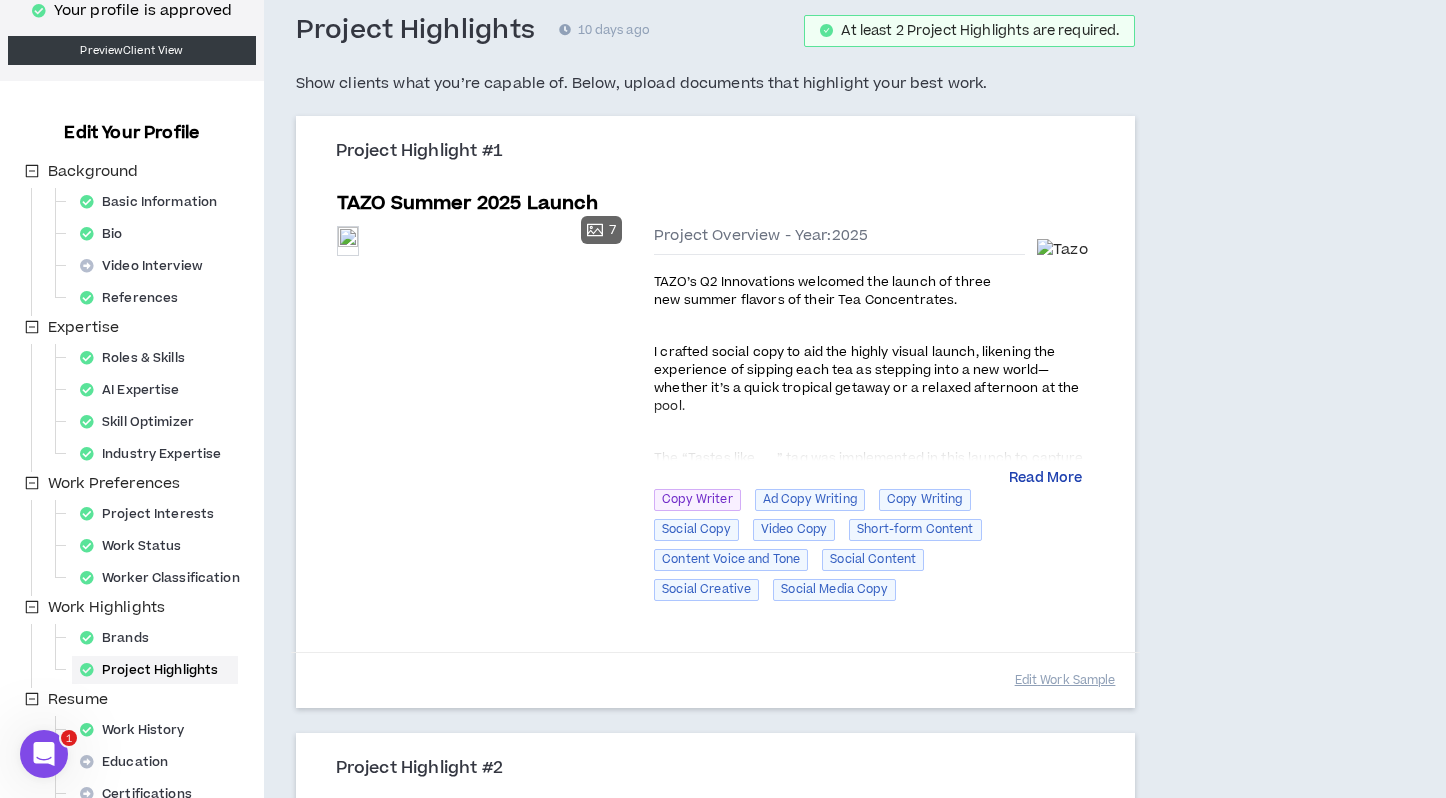 click on "Read More" at bounding box center (1045, 479) 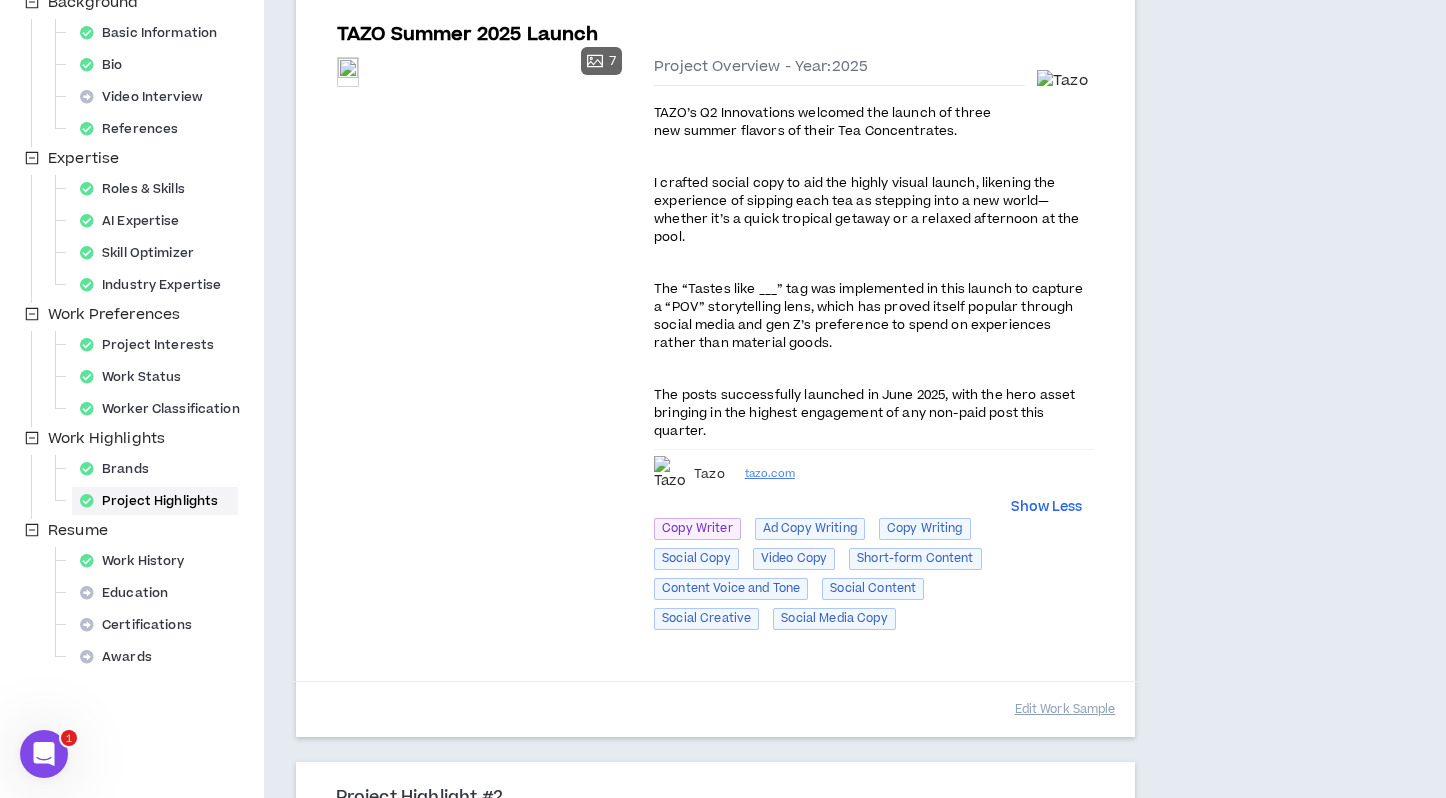 scroll, scrollTop: 234, scrollLeft: 0, axis: vertical 